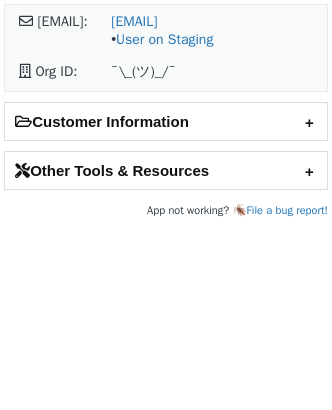 scroll, scrollTop: 0, scrollLeft: 0, axis: both 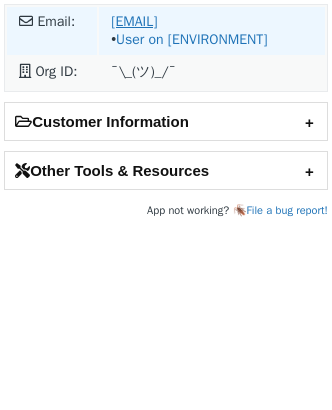 click on "priest@umich.edu" at bounding box center [134, 21] 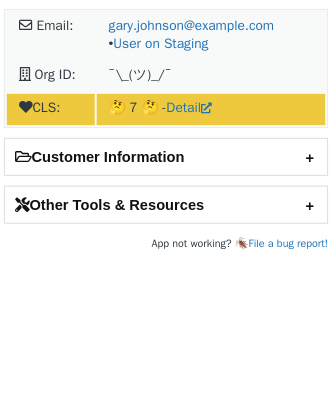 scroll, scrollTop: 0, scrollLeft: 0, axis: both 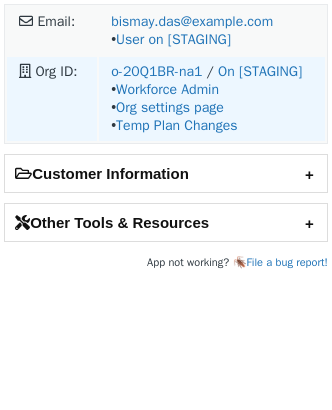 click on "o-20Q1BR-na1
/   On Staging
•  Workforce Admin   •  Org settings page •  Temp Plan Changes" at bounding box center (212, 31) 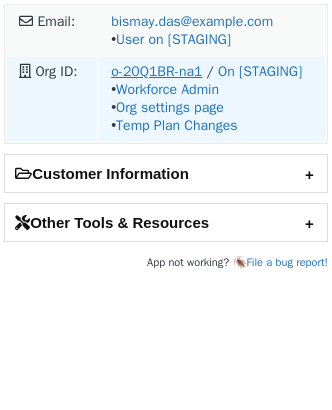 click on "o-20Q1BR-na1" at bounding box center (156, 71) 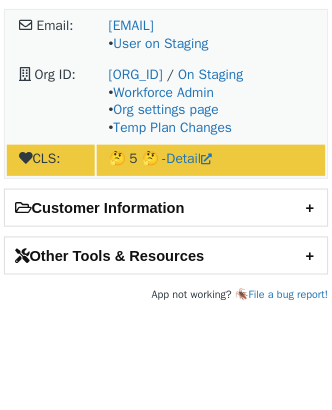 scroll, scrollTop: 0, scrollLeft: 0, axis: both 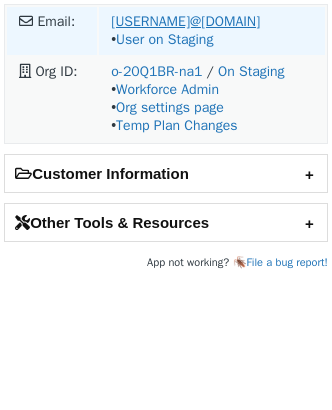 click on "bismay.das@capgemini.com" at bounding box center [185, 21] 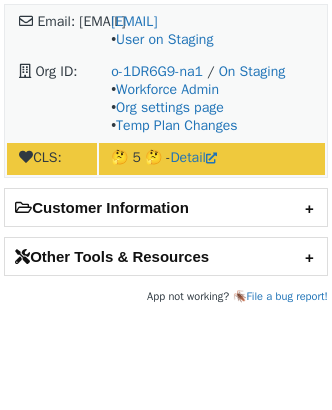 scroll, scrollTop: 0, scrollLeft: 0, axis: both 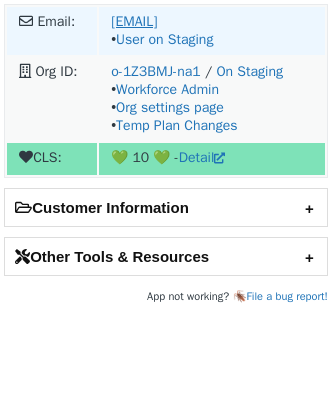click on "irv@fullstory.com" at bounding box center [134, 21] 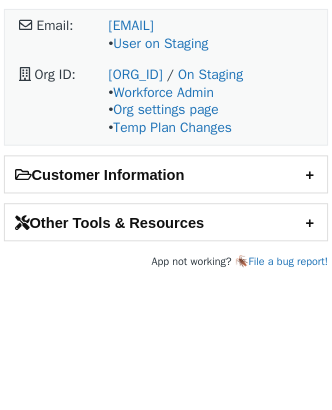scroll, scrollTop: 0, scrollLeft: 0, axis: both 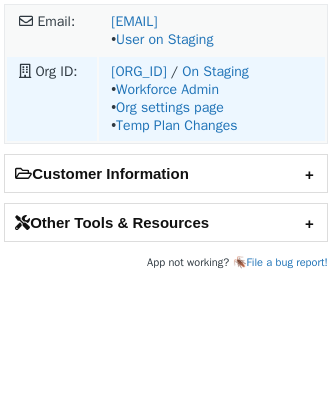 click on "[ORG_ID]
/   On Staging
•  Workforce Admin   •  Org settings page •  Temp Plan Changes" at bounding box center (212, 31) 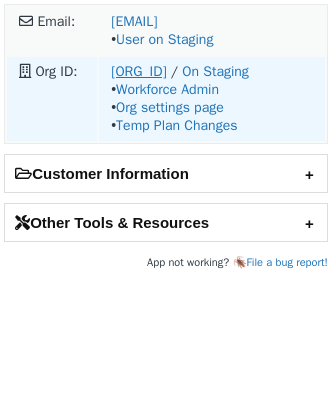 click on "o-20Q1BR-na1" at bounding box center [138, 71] 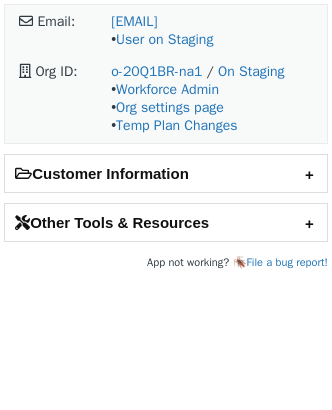 scroll, scrollTop: 0, scrollLeft: 0, axis: both 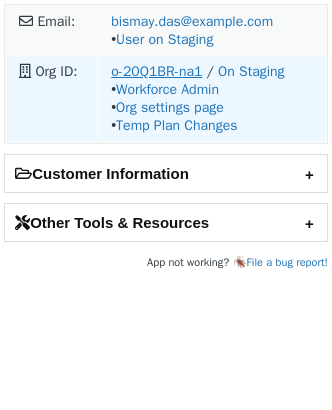 click on "o-20Q1BR-na1" at bounding box center (156, 71) 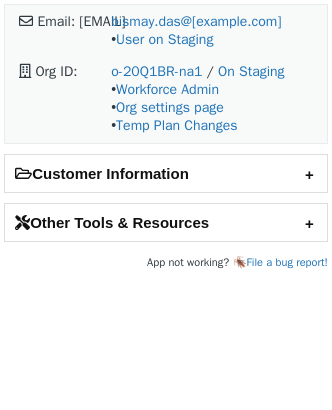scroll, scrollTop: 0, scrollLeft: 0, axis: both 